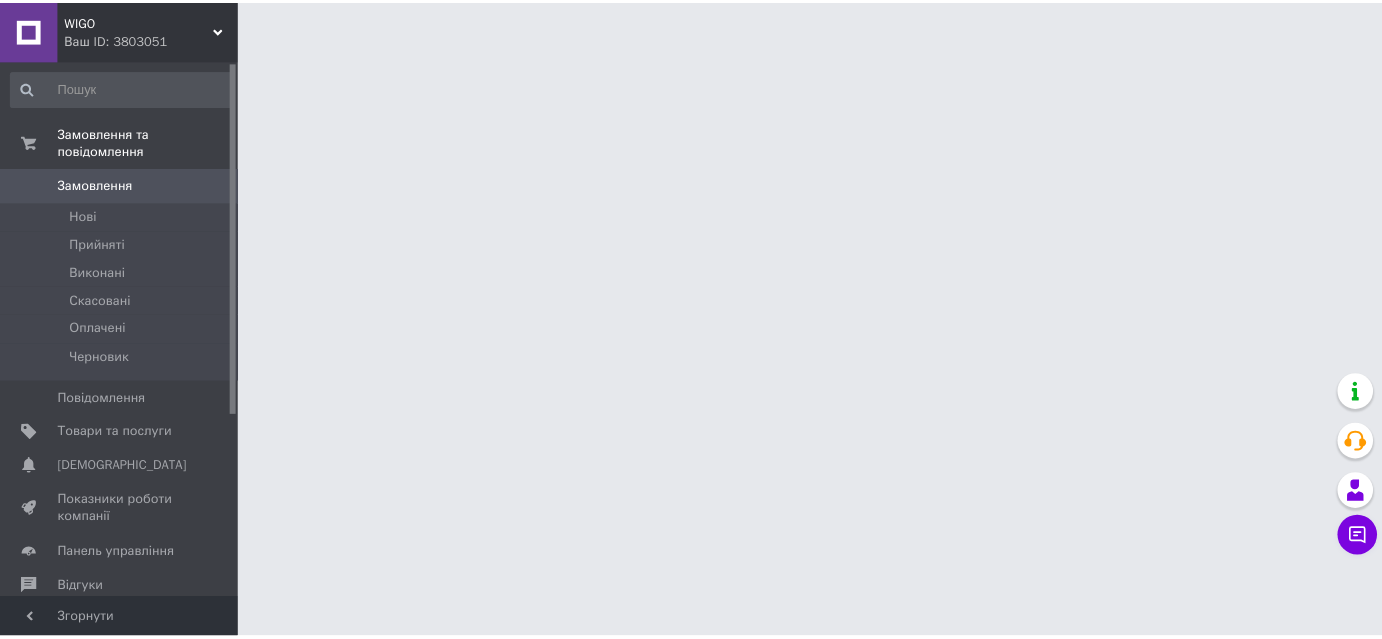 scroll, scrollTop: 0, scrollLeft: 0, axis: both 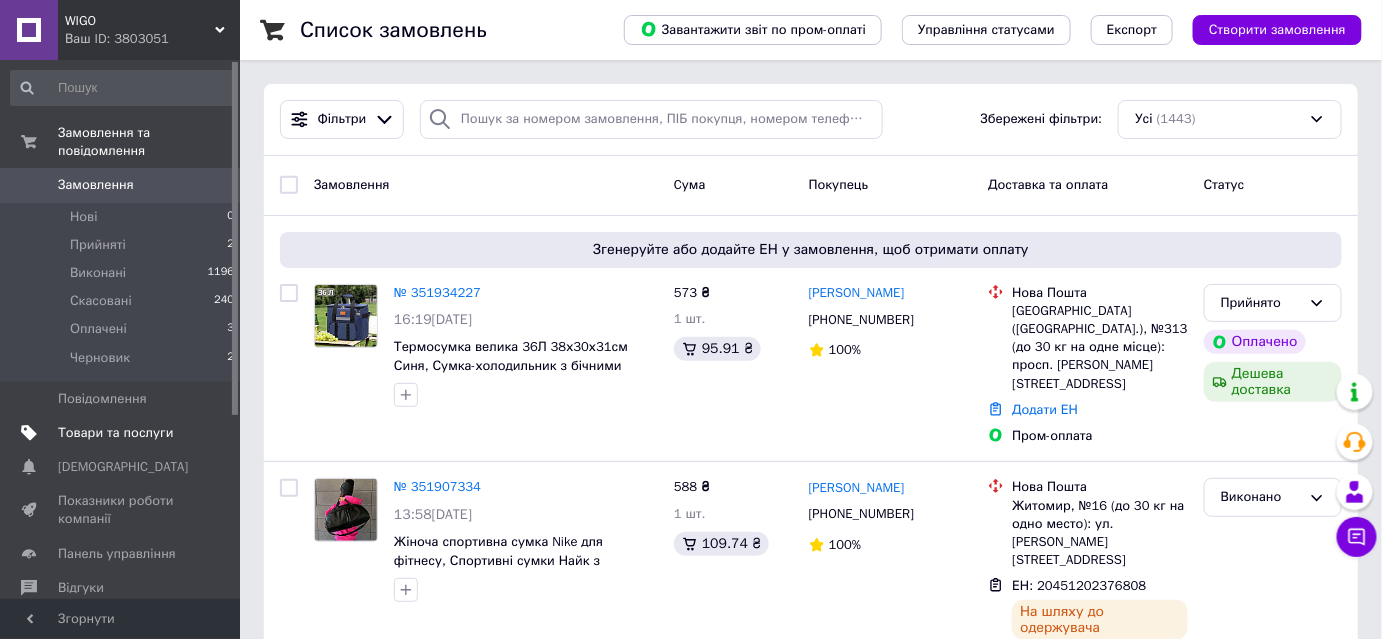 click on "Товари та послуги" at bounding box center [115, 433] 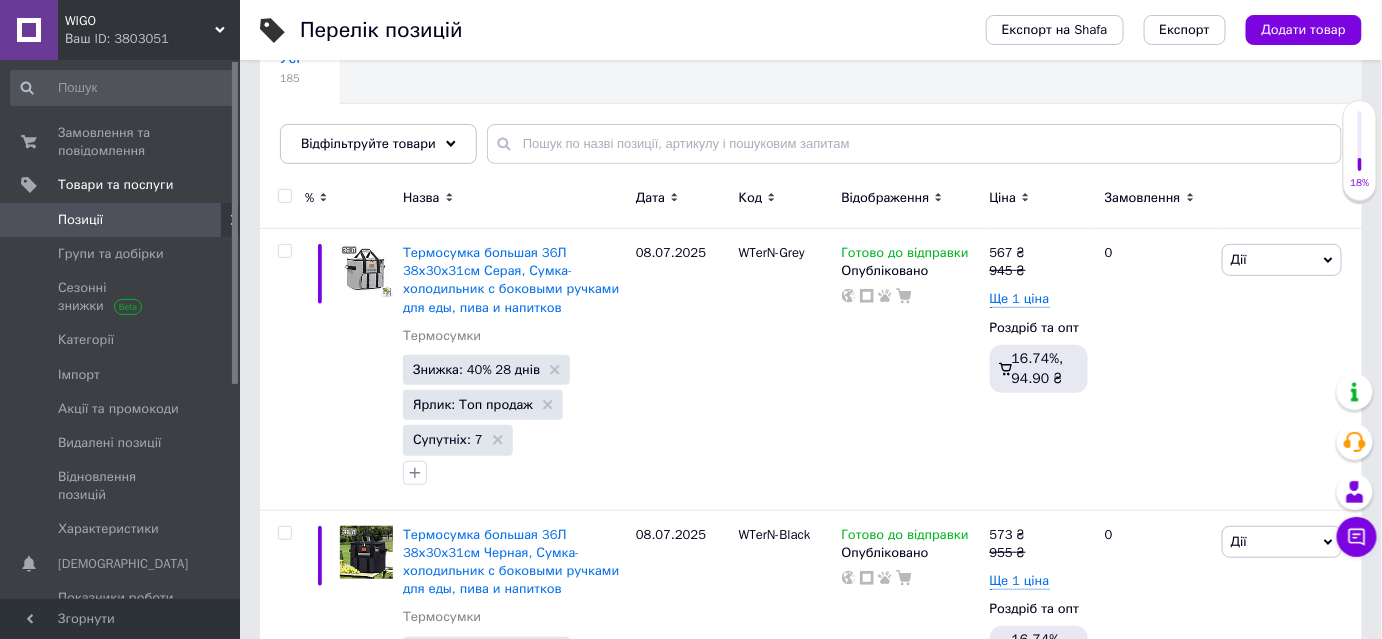 scroll, scrollTop: 181, scrollLeft: 0, axis: vertical 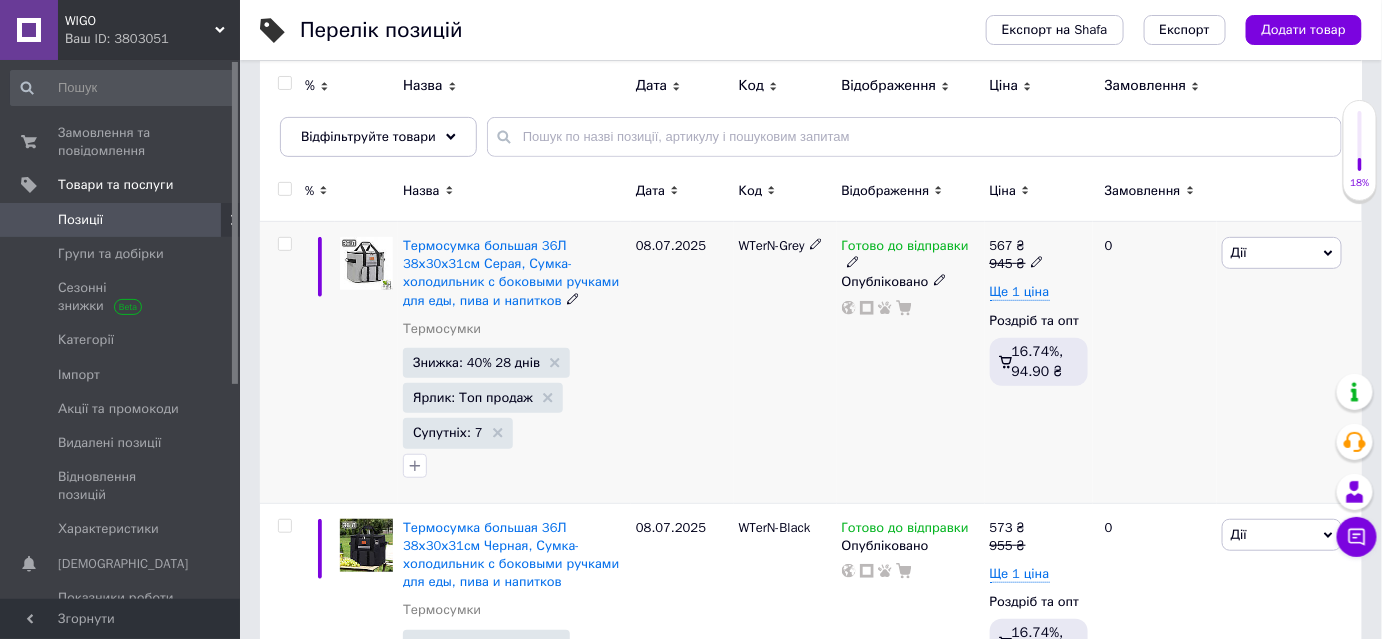 click 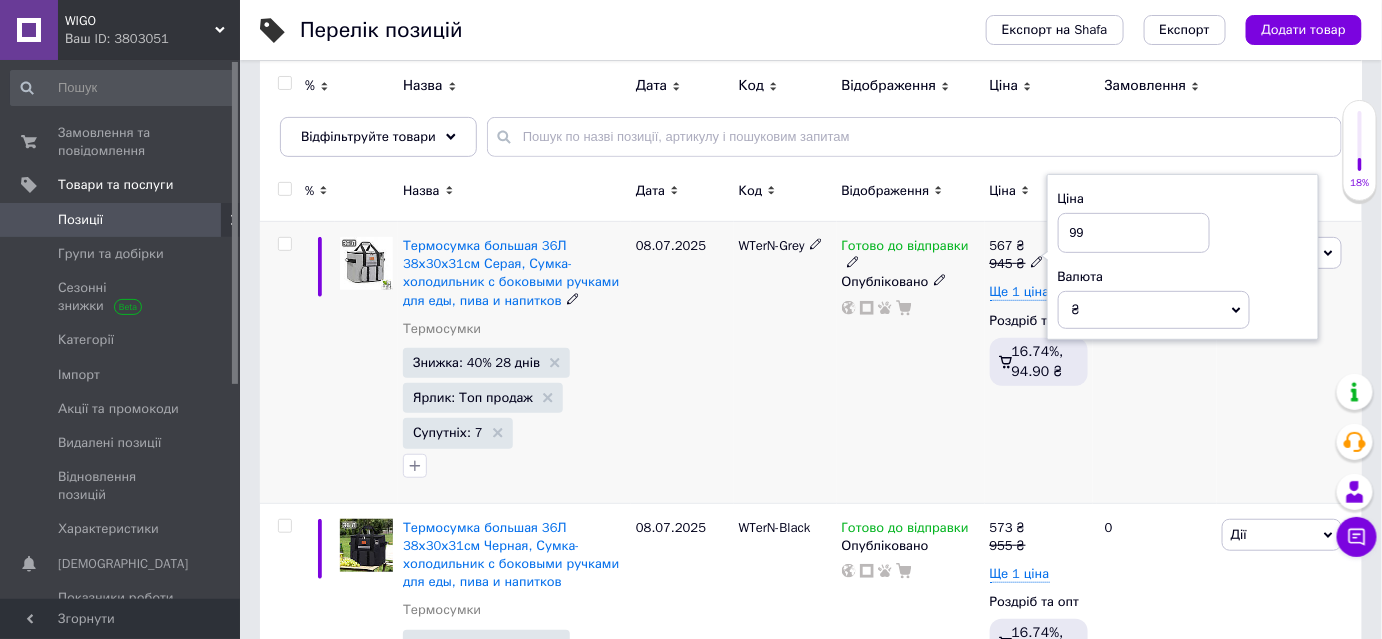 type on "995" 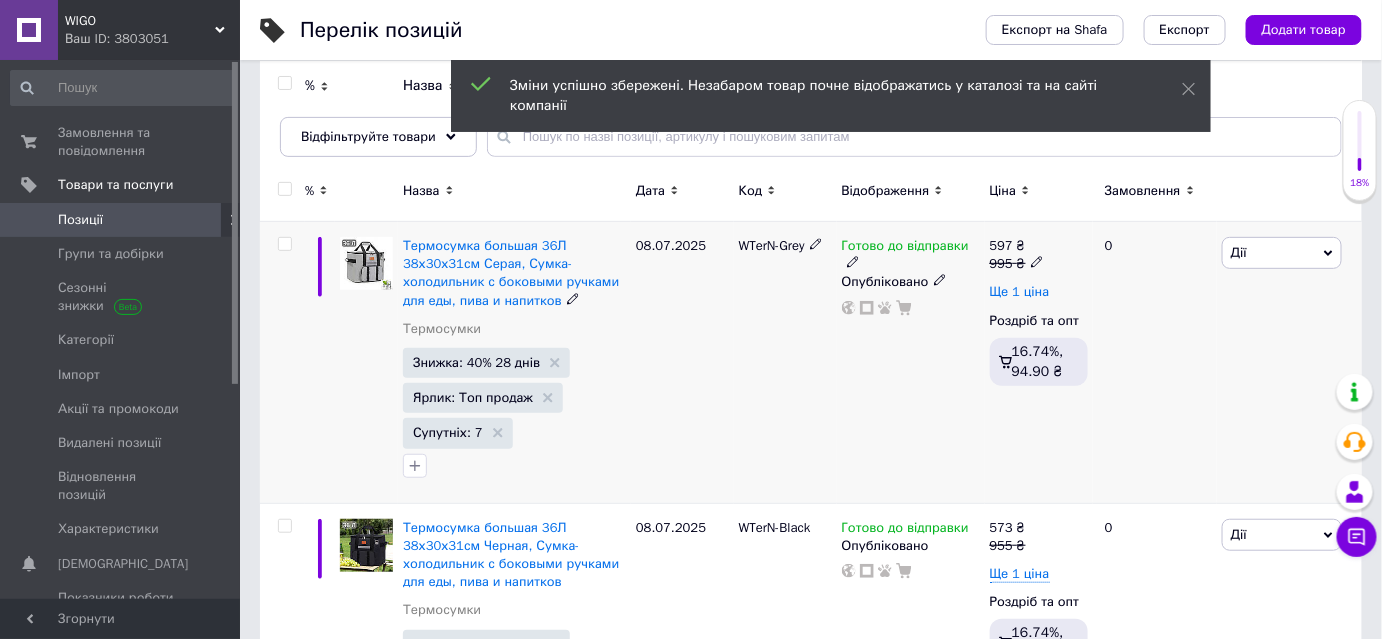 click on "Ще 1 ціна" at bounding box center (1020, 292) 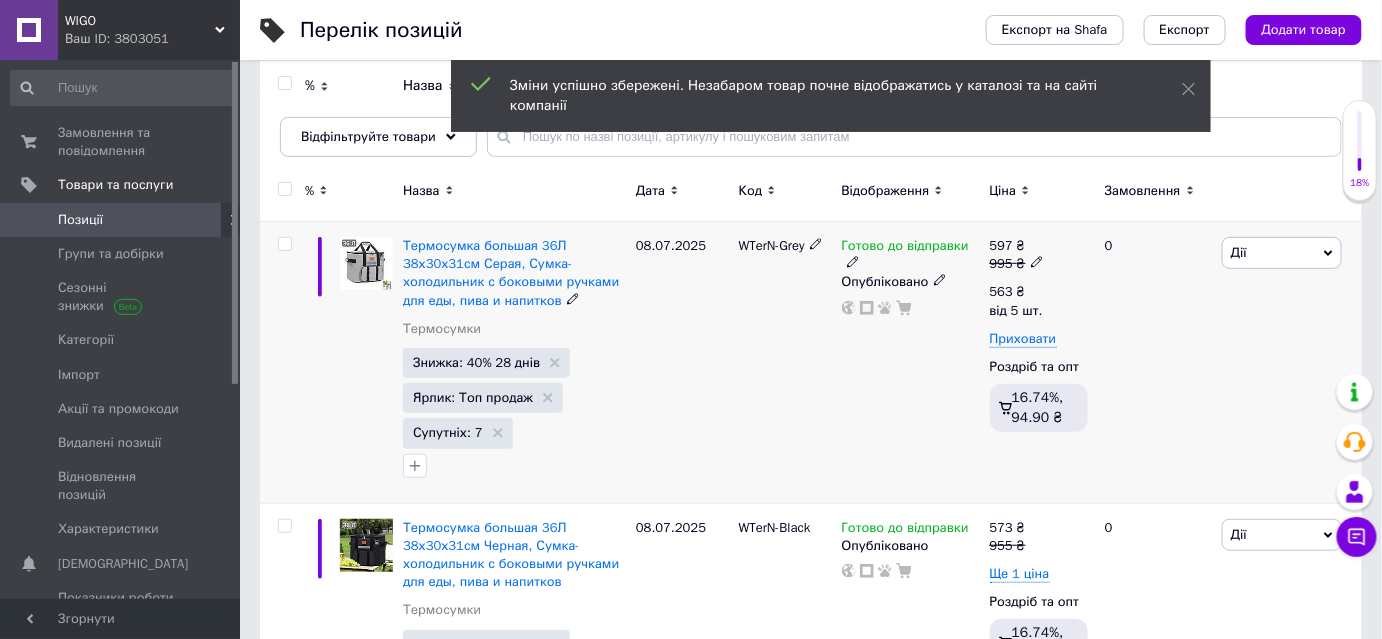 click on "597   ₴ 995   ₴ 563   ₴ від 5 шт. Приховати Роздріб та опт 16.74%, 94.90 ₴" at bounding box center (1039, 338) 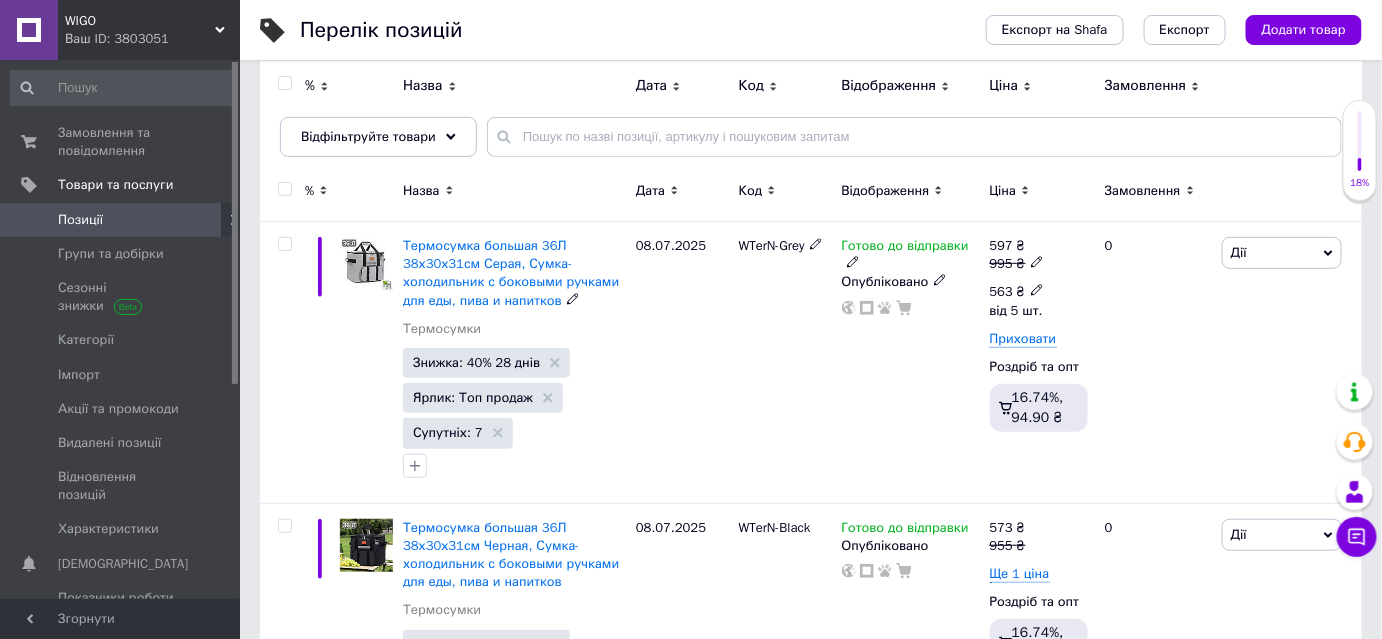 click 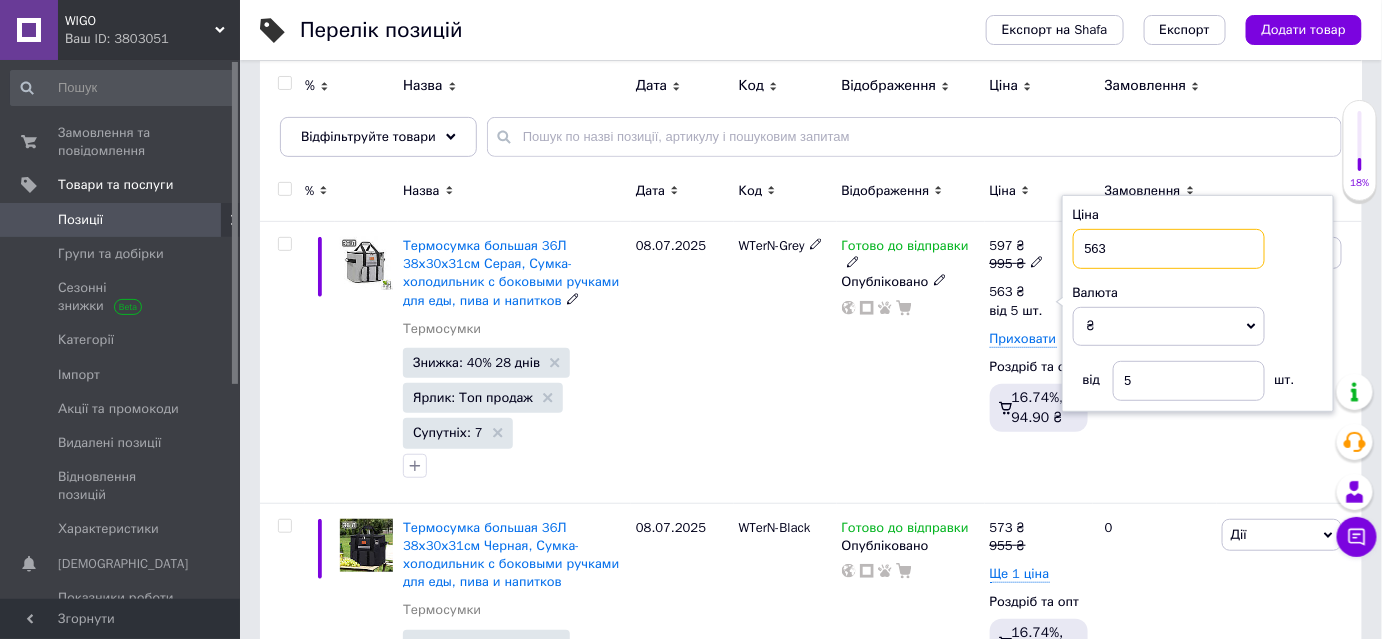 click on "563" at bounding box center (1169, 249) 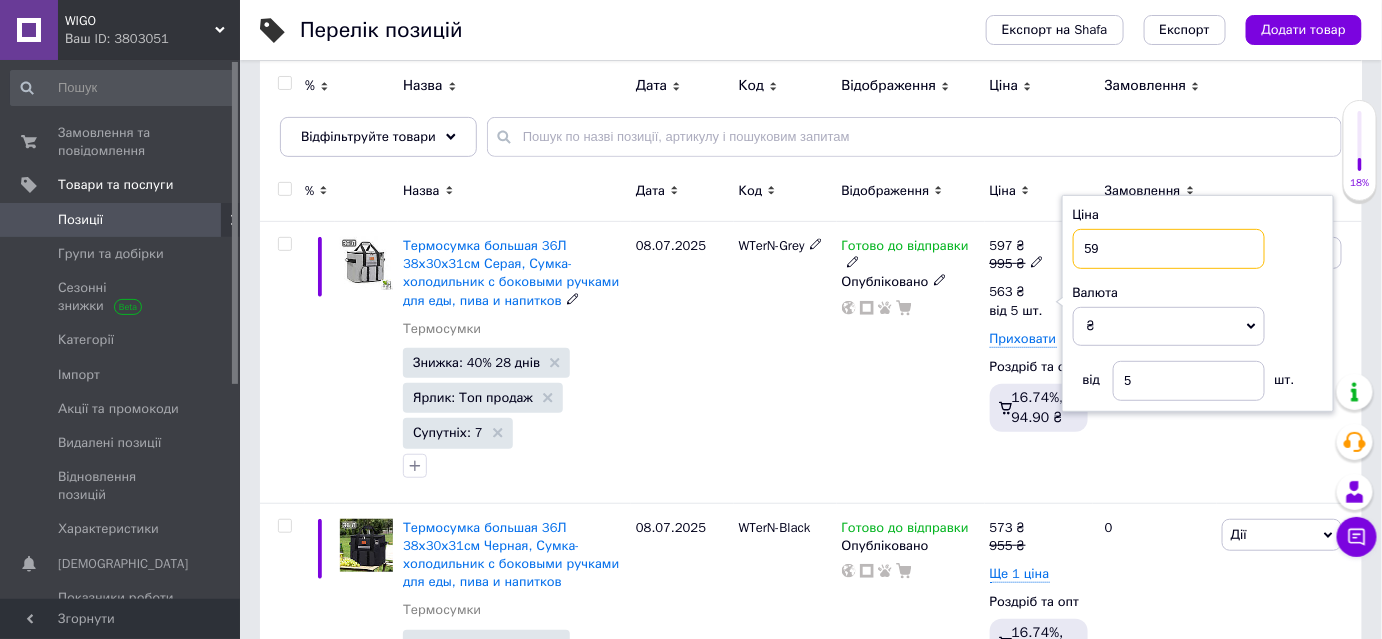 type on "592" 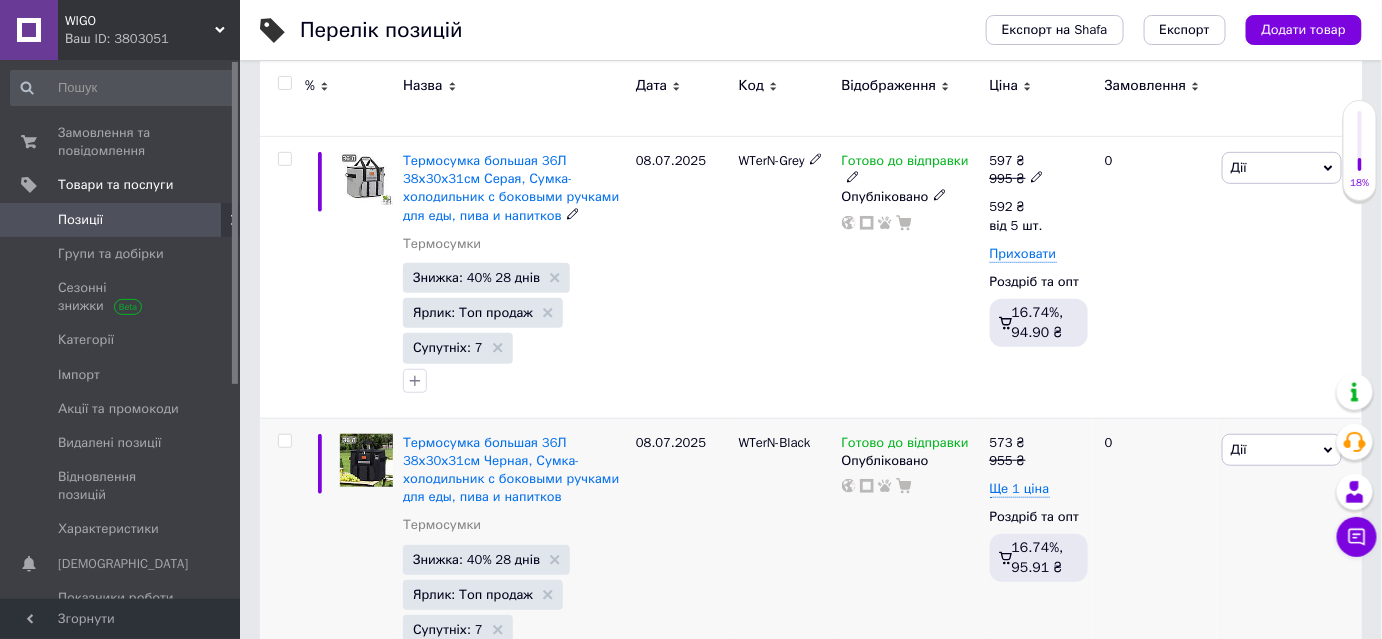 scroll, scrollTop: 363, scrollLeft: 0, axis: vertical 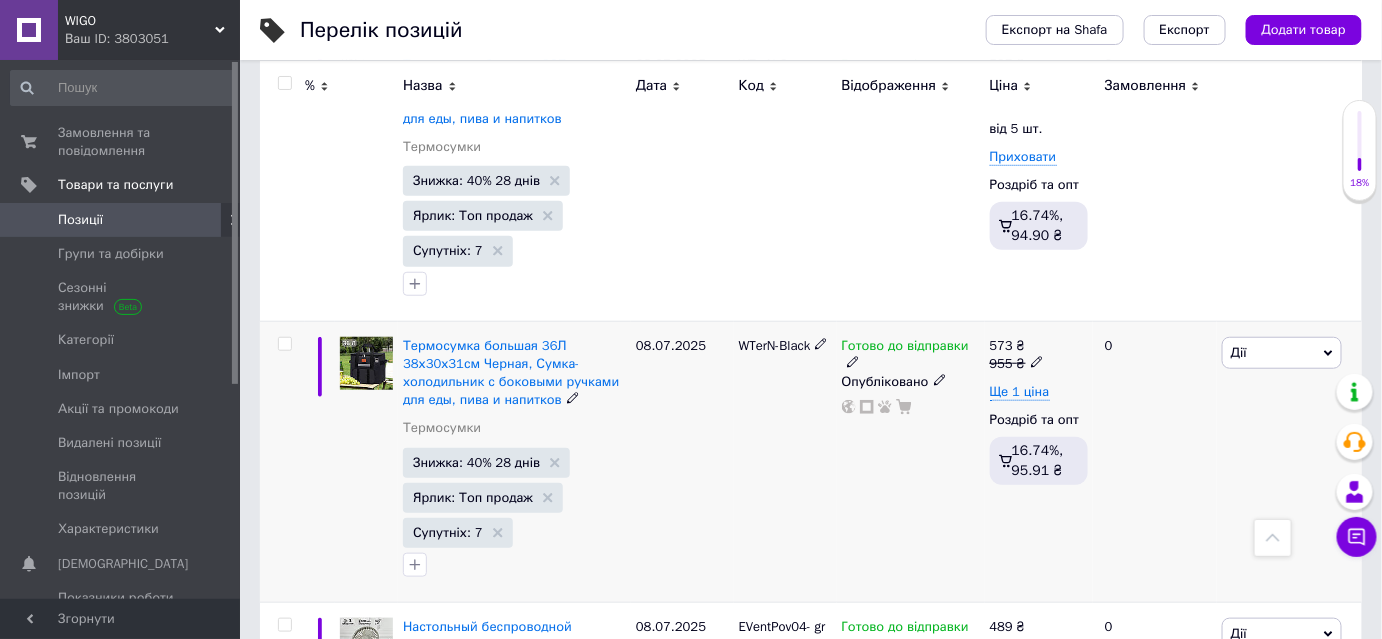 click 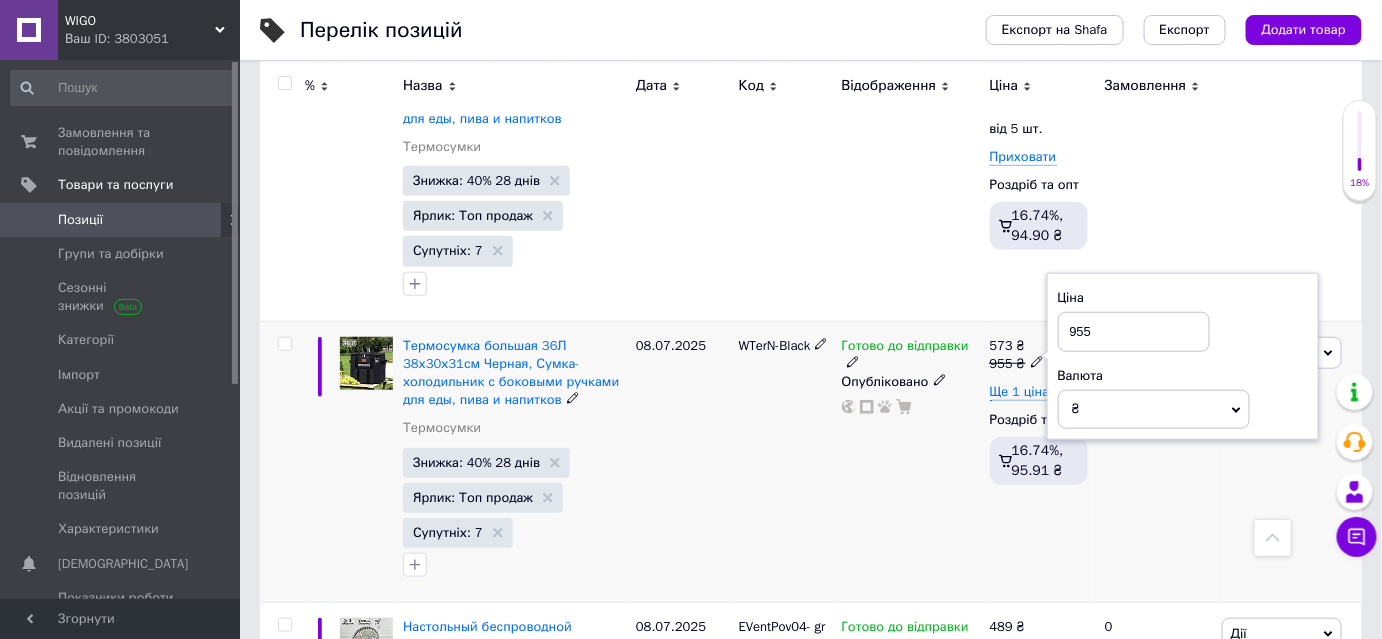 click on "955" at bounding box center (1134, 332) 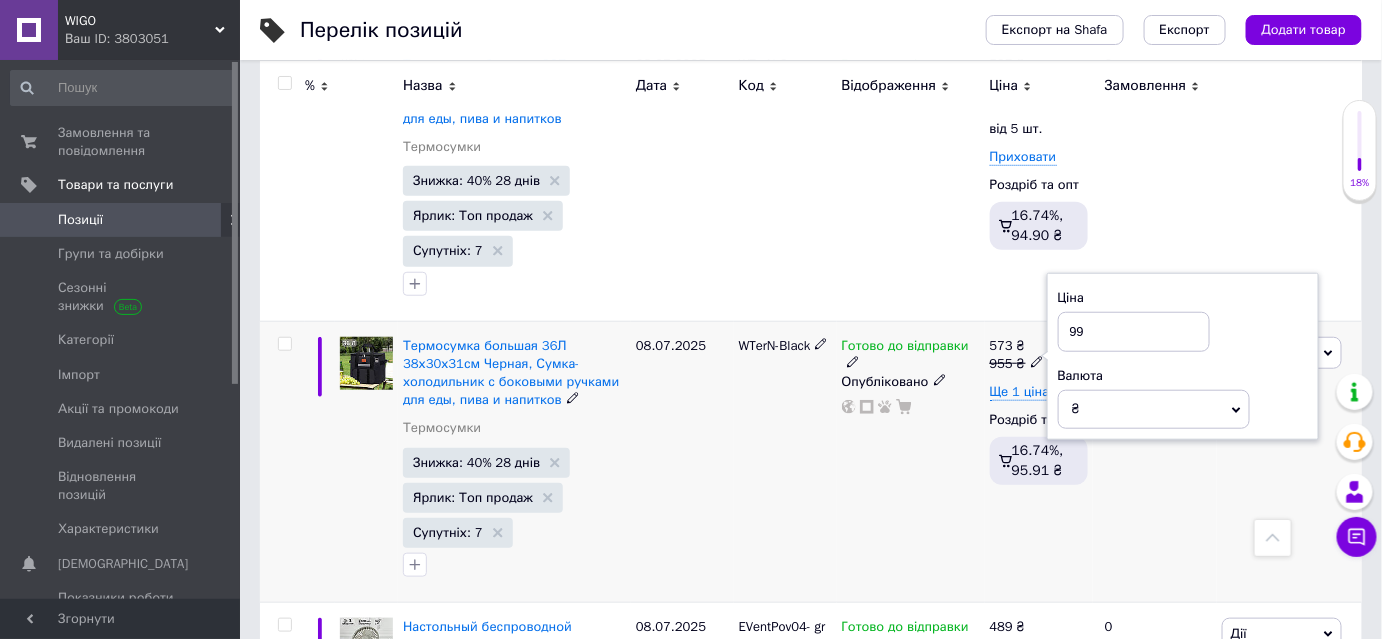 type on "995" 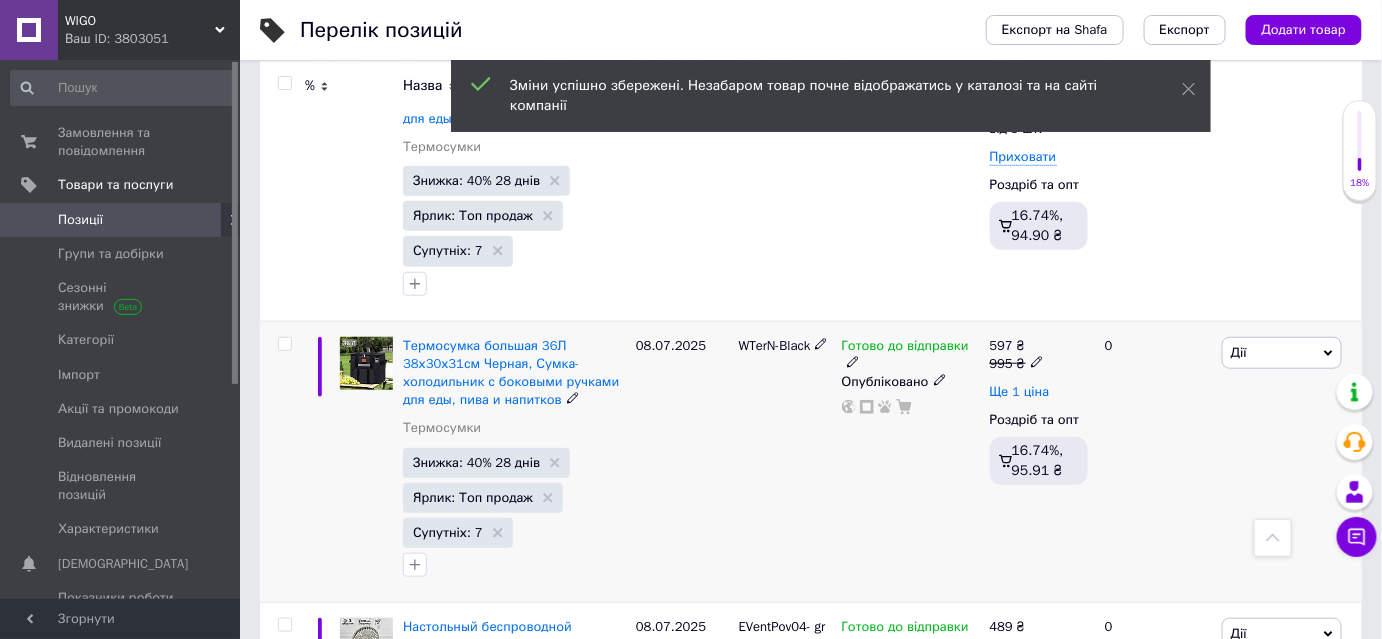 click on "Ще 1 ціна" at bounding box center [1020, 392] 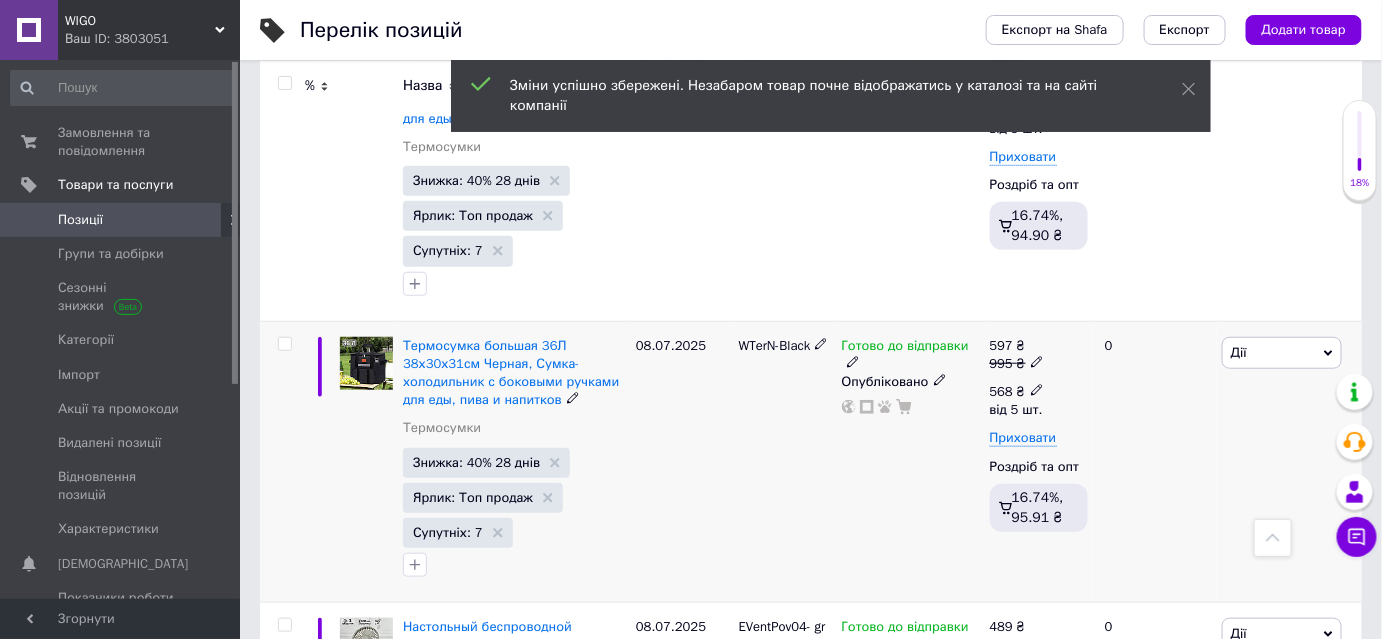 click 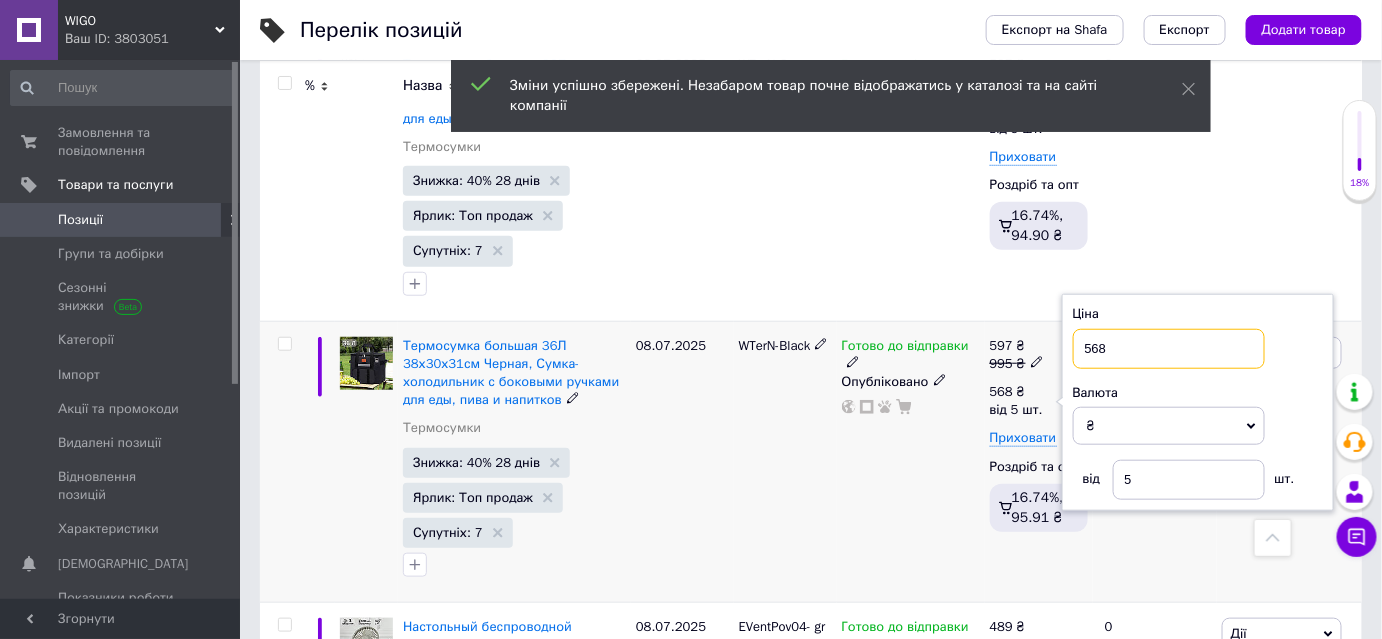 click on "568" at bounding box center (1169, 349) 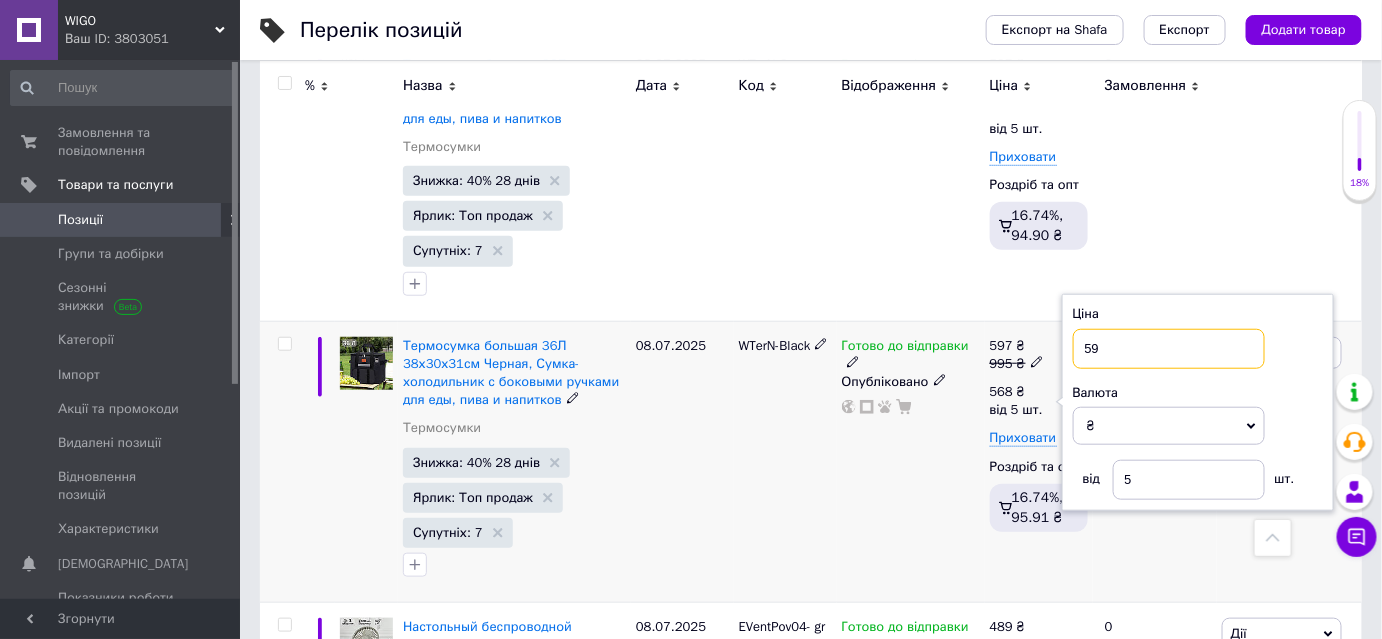 type on "592" 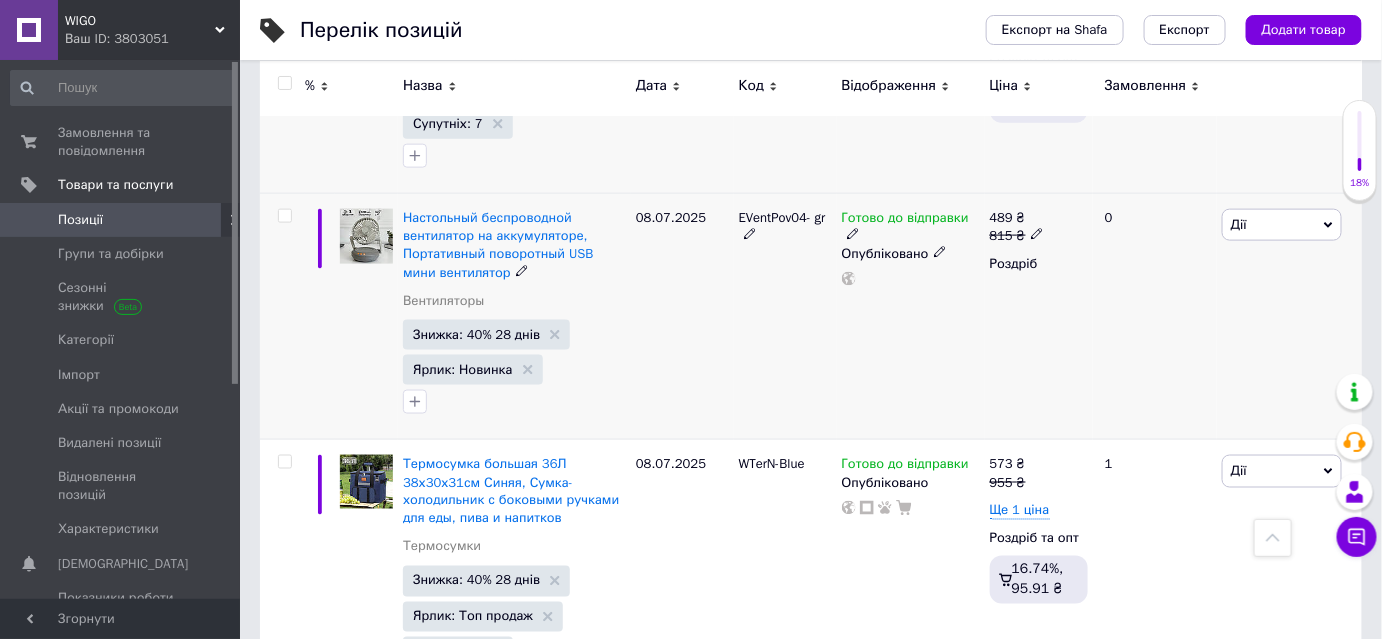 scroll, scrollTop: 848, scrollLeft: 0, axis: vertical 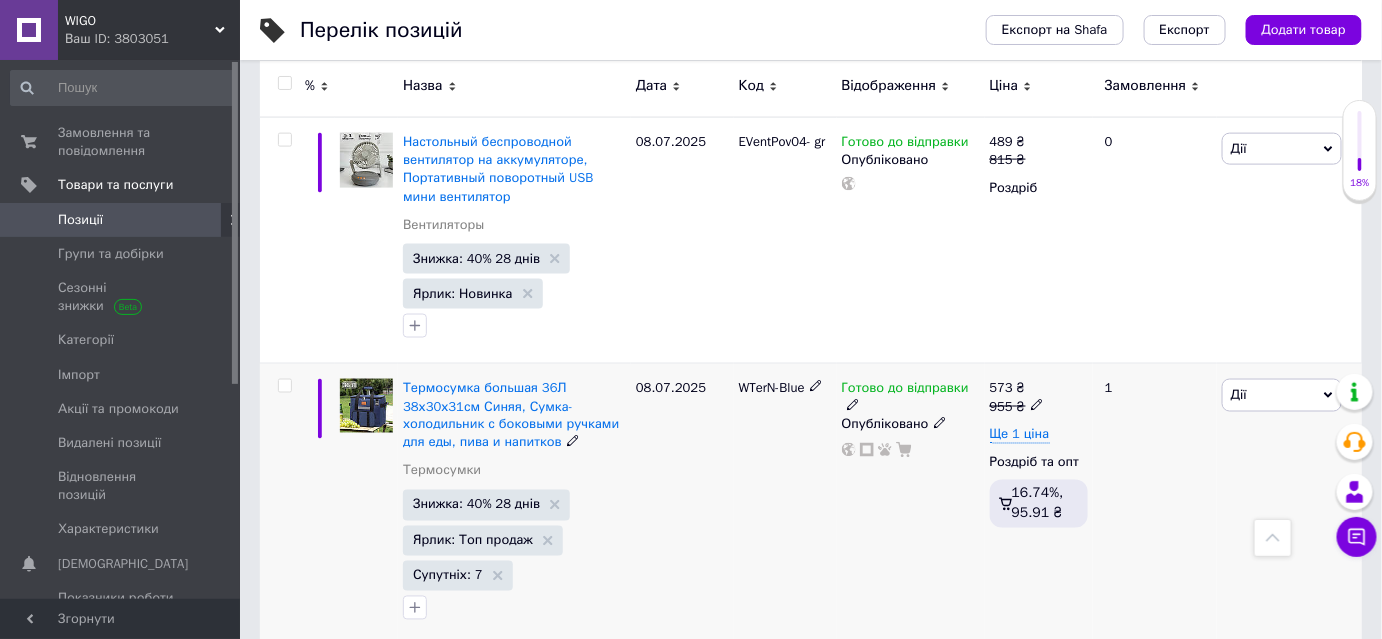 click 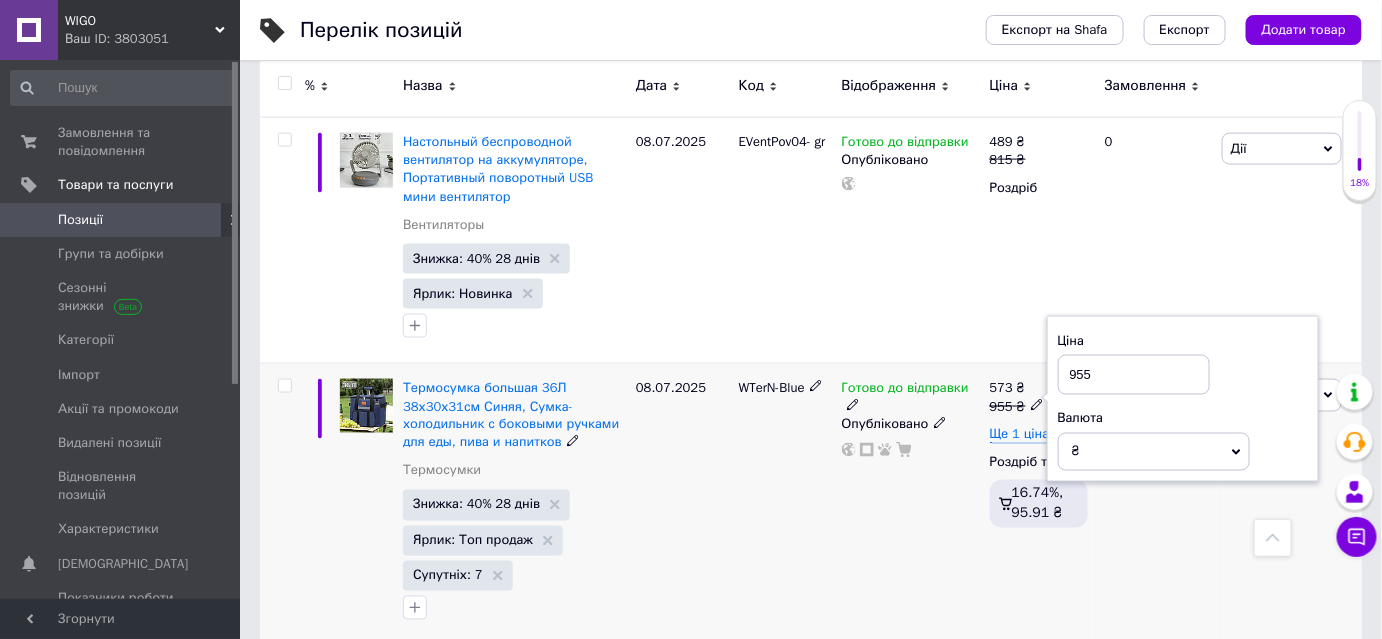 click on "955" at bounding box center (1134, 375) 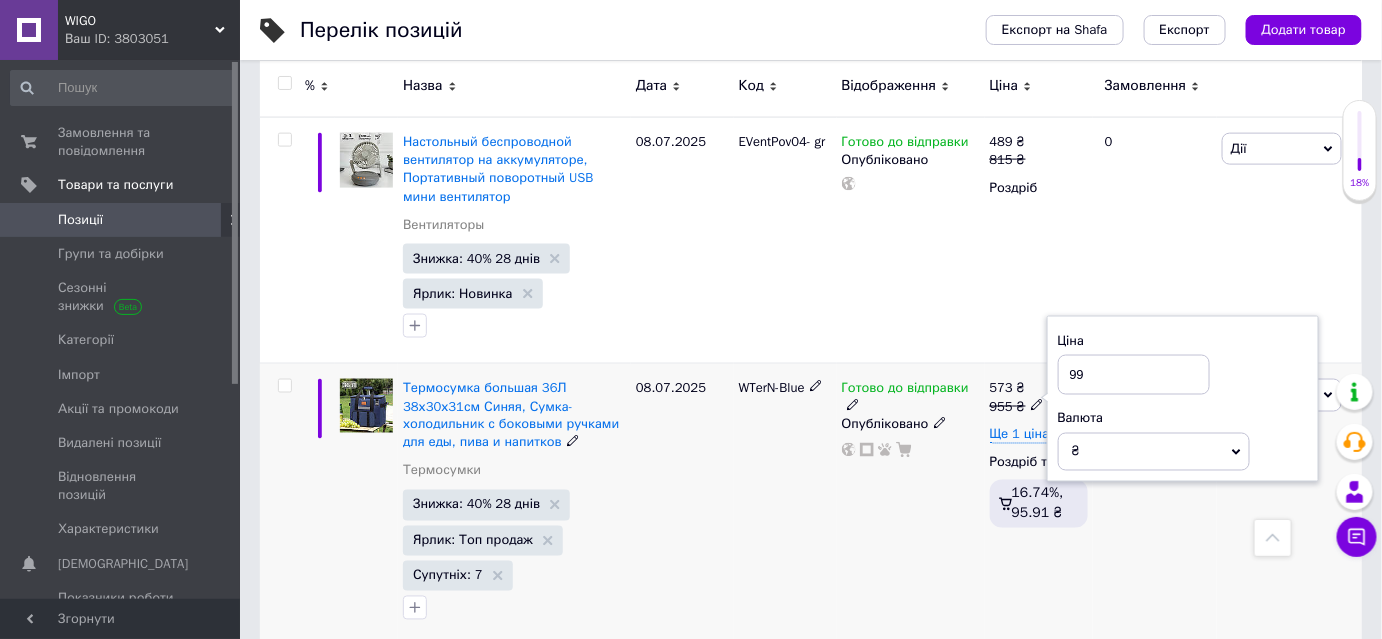 type on "995" 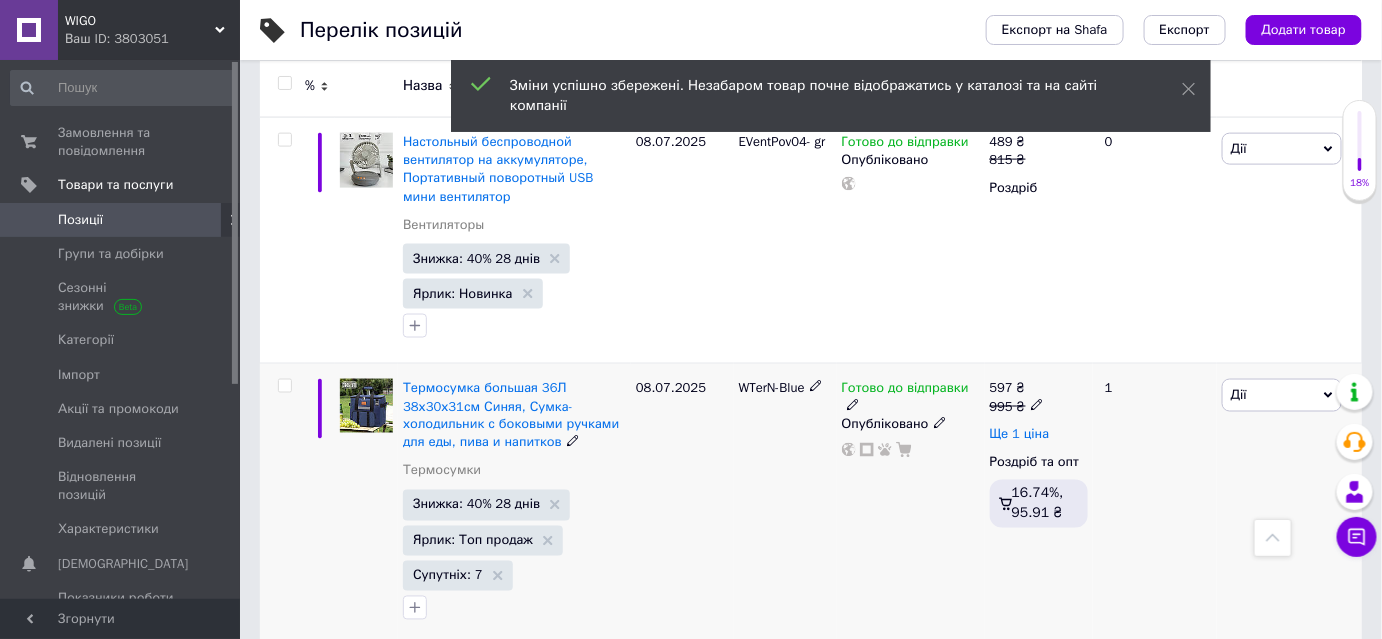 click on "Ще 1 ціна" at bounding box center [1020, 435] 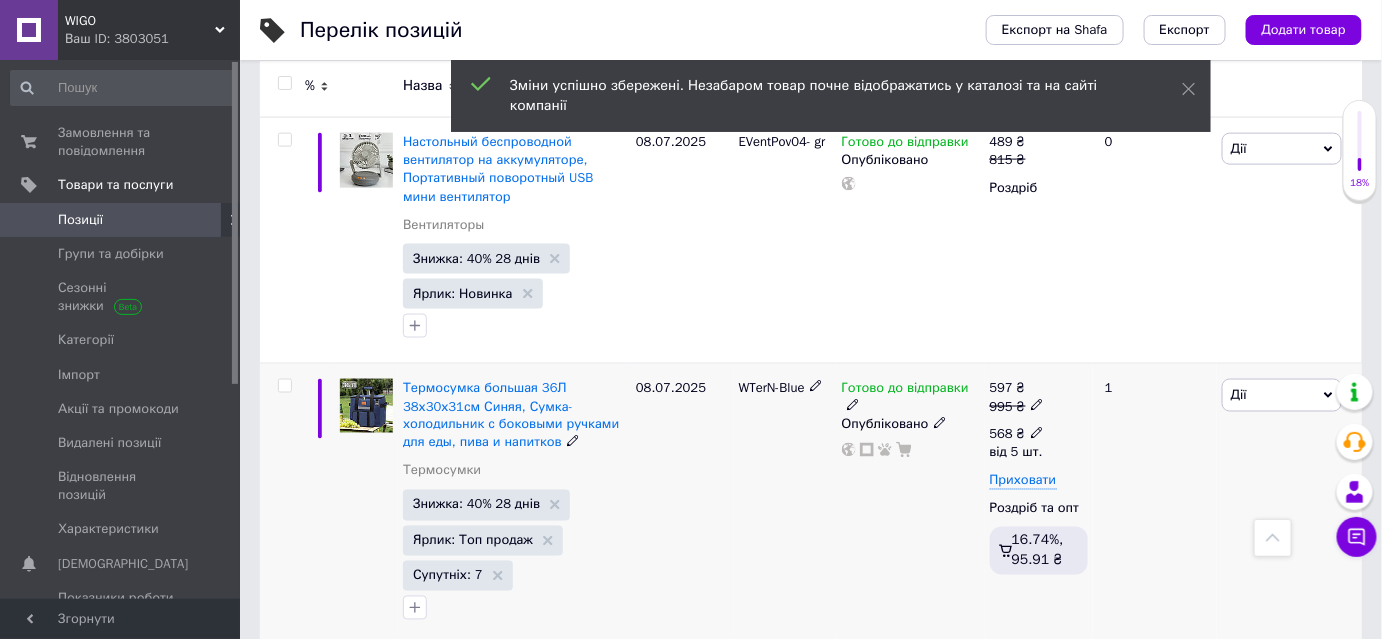 click 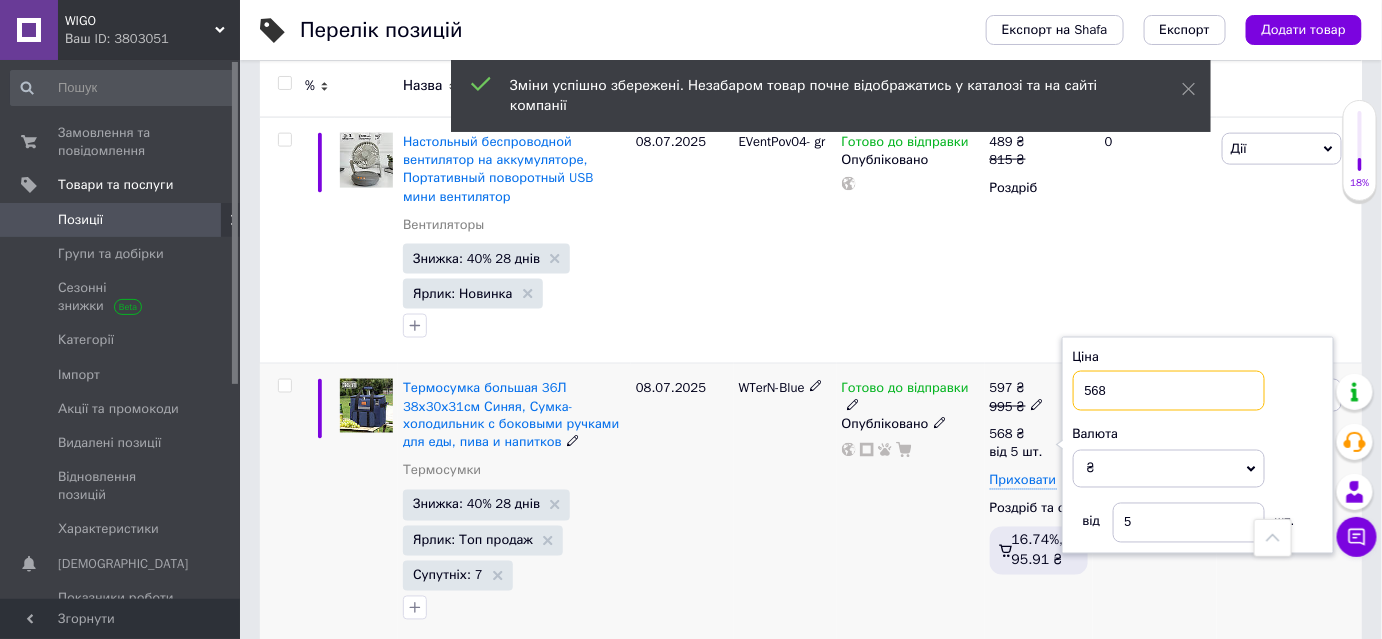 click on "568" at bounding box center [1169, 391] 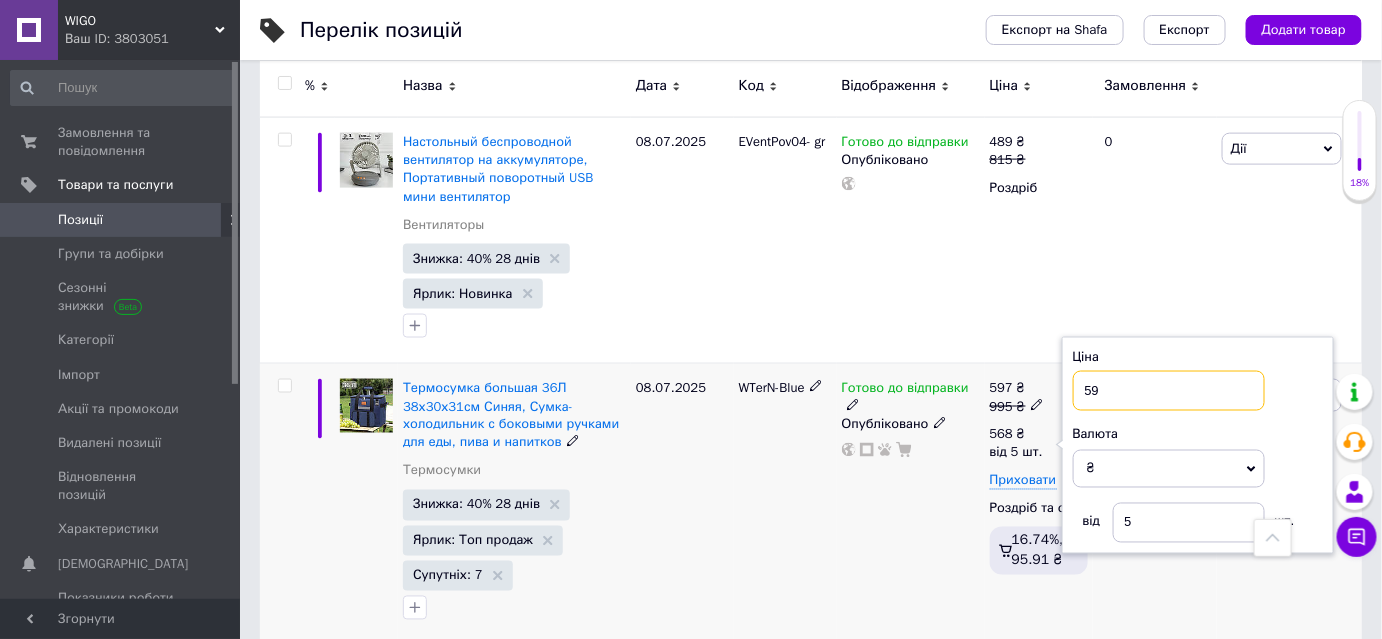 type on "592" 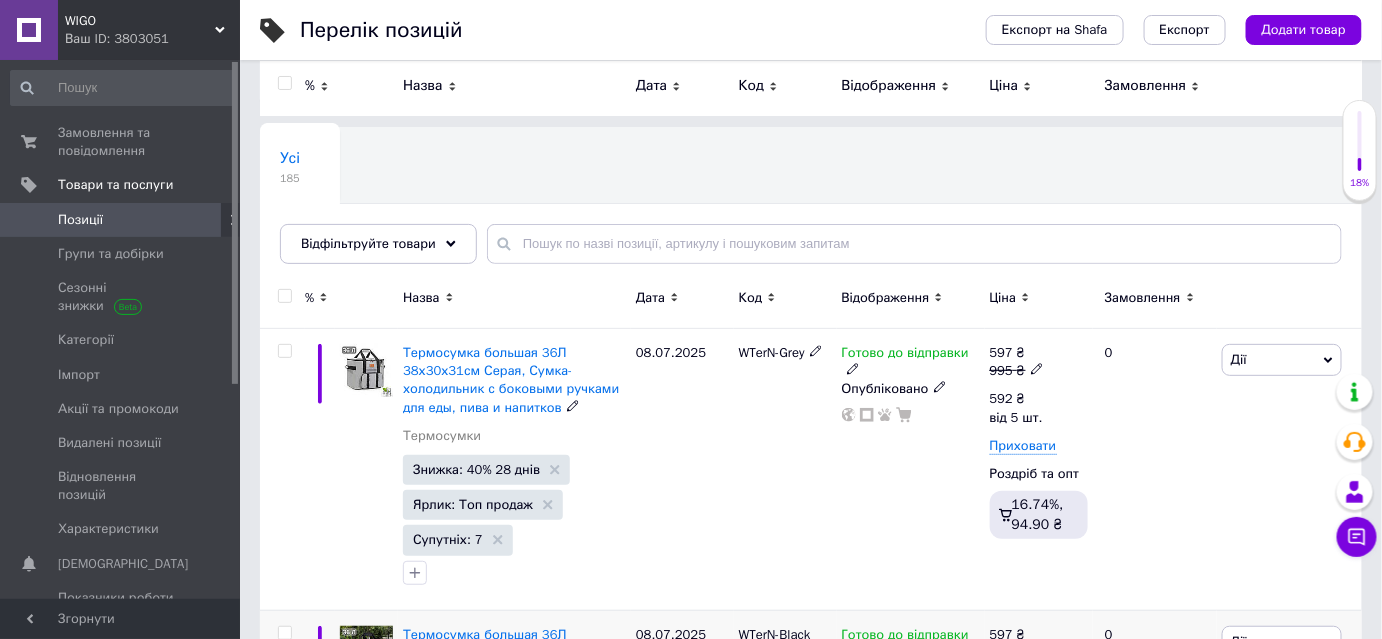 scroll, scrollTop: 0, scrollLeft: 0, axis: both 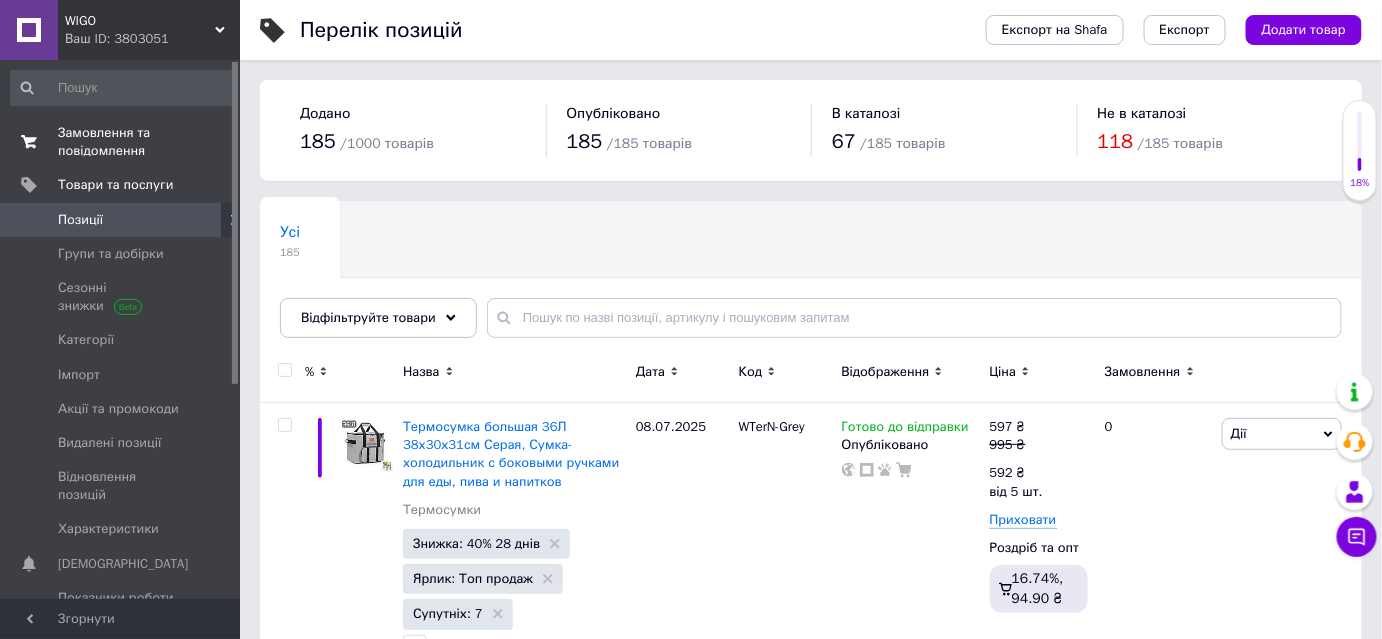 click on "Замовлення та повідомлення" at bounding box center (121, 142) 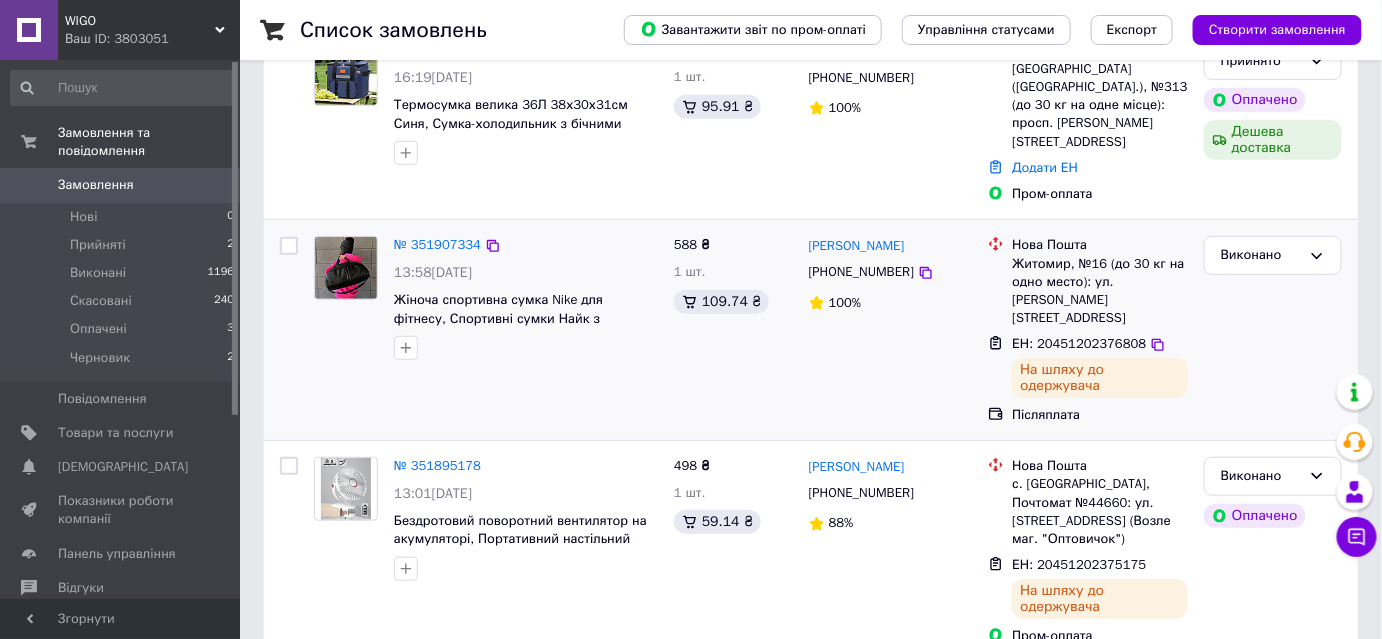 scroll, scrollTop: 0, scrollLeft: 0, axis: both 